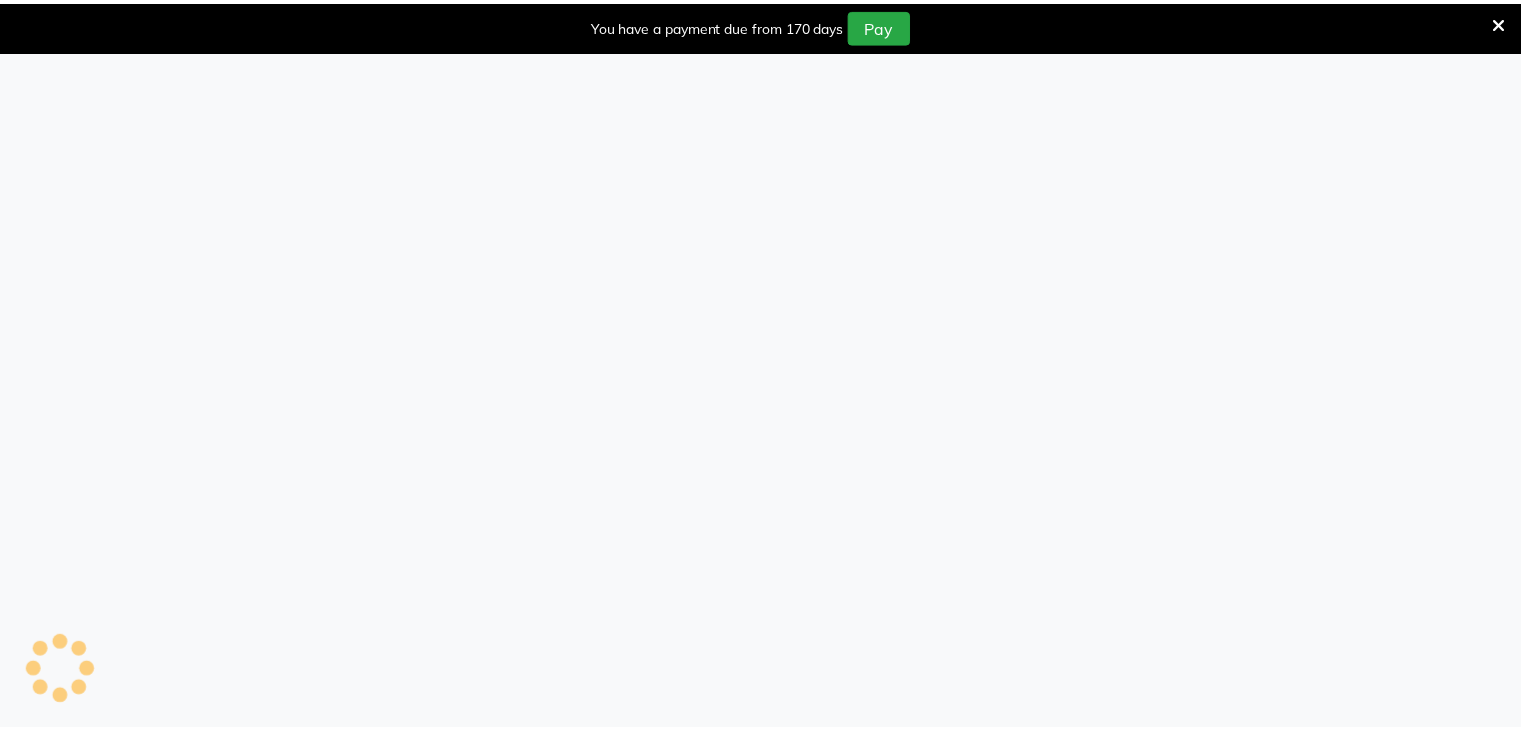 scroll, scrollTop: 0, scrollLeft: 0, axis: both 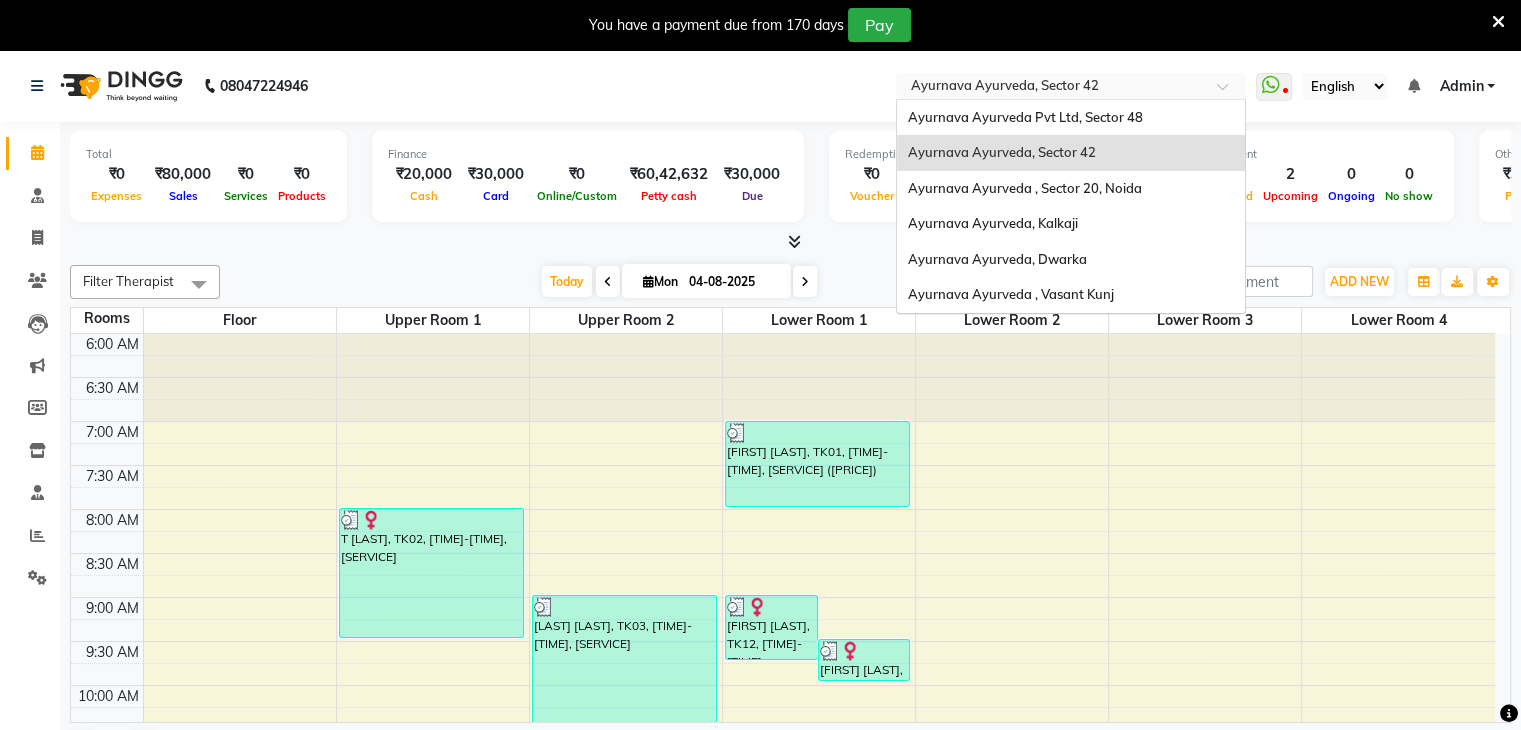 click on "Select Location × Ayurnava Ayurveda, Sector 42" at bounding box center [1071, 86] 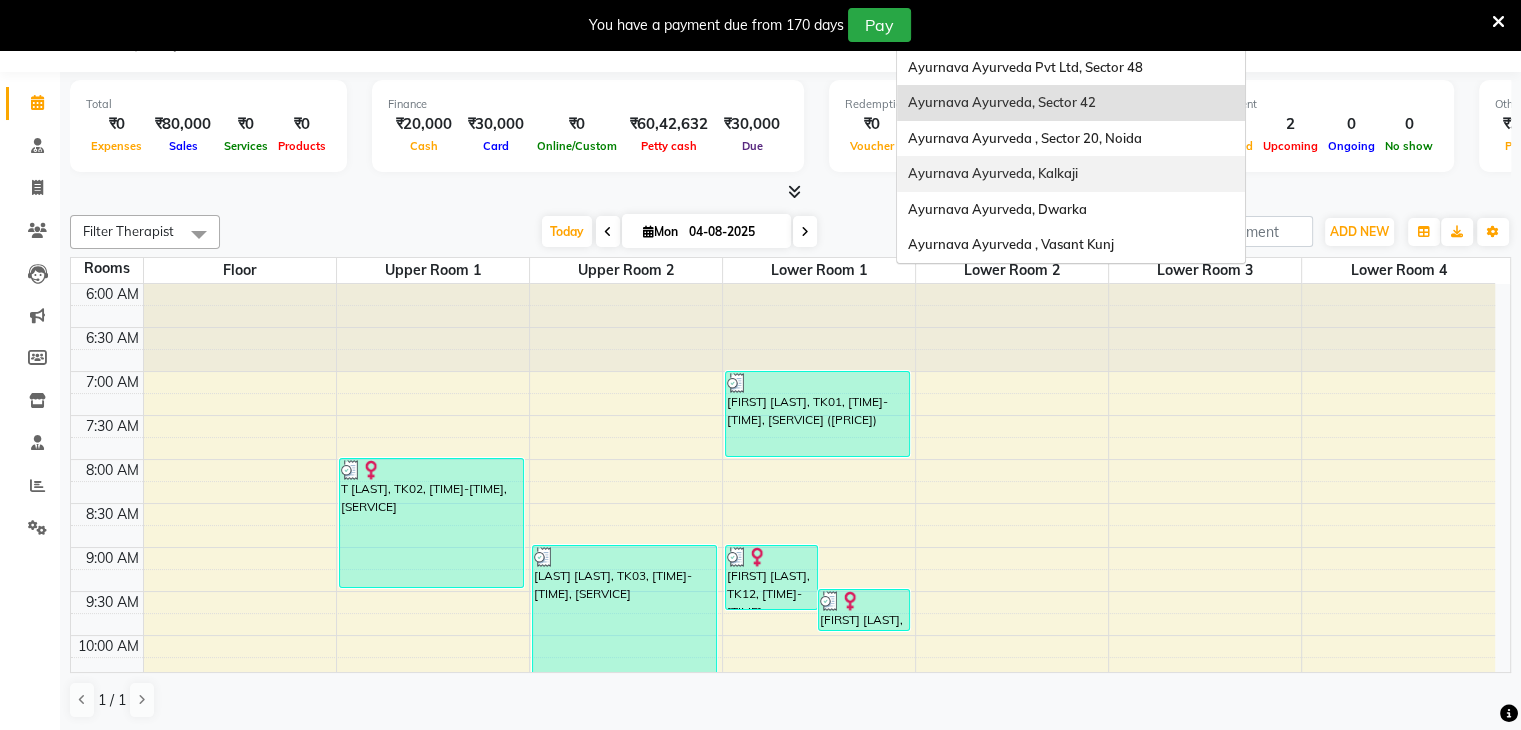 scroll, scrollTop: 51, scrollLeft: 0, axis: vertical 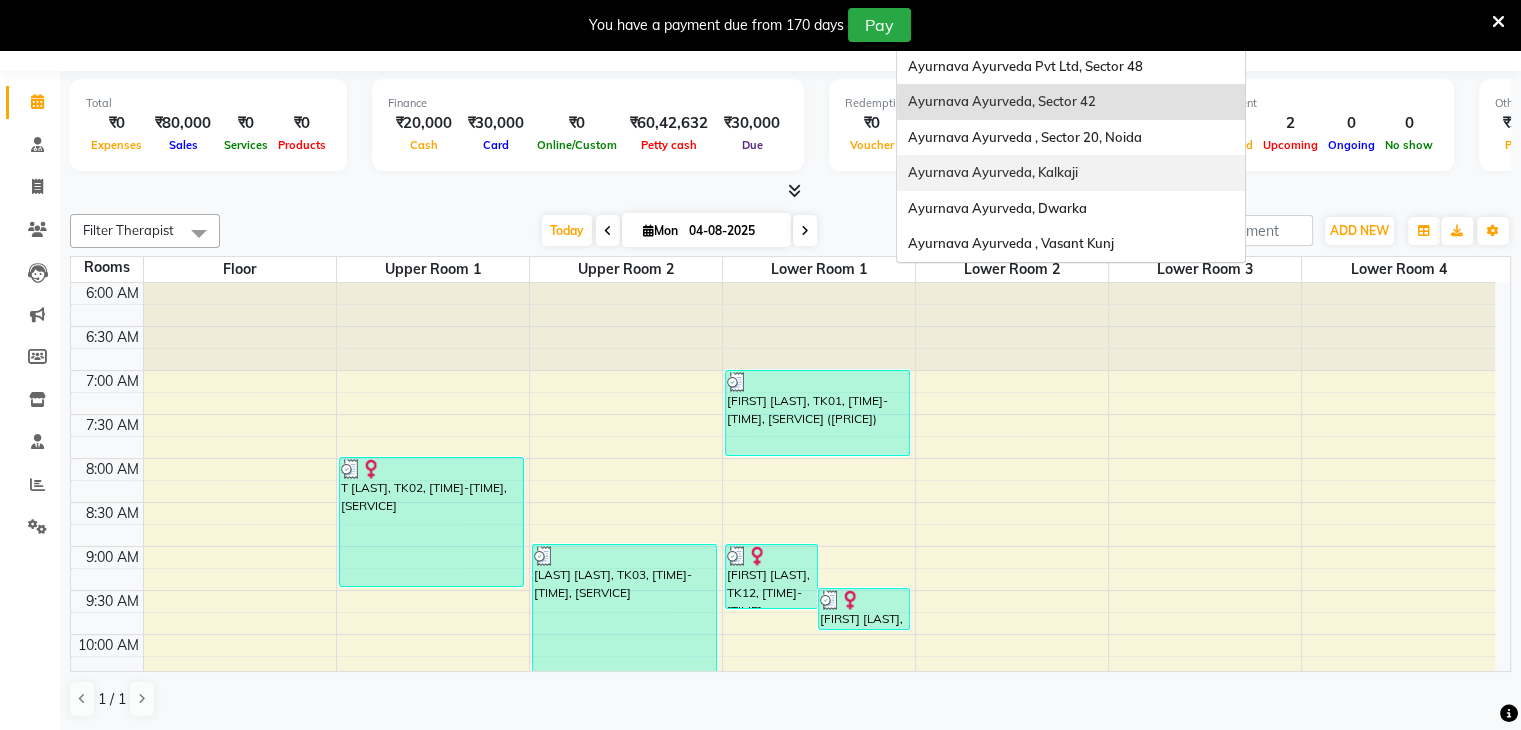 click on "Ayurnava Ayurveda, Kalkaji" at bounding box center [1071, 173] 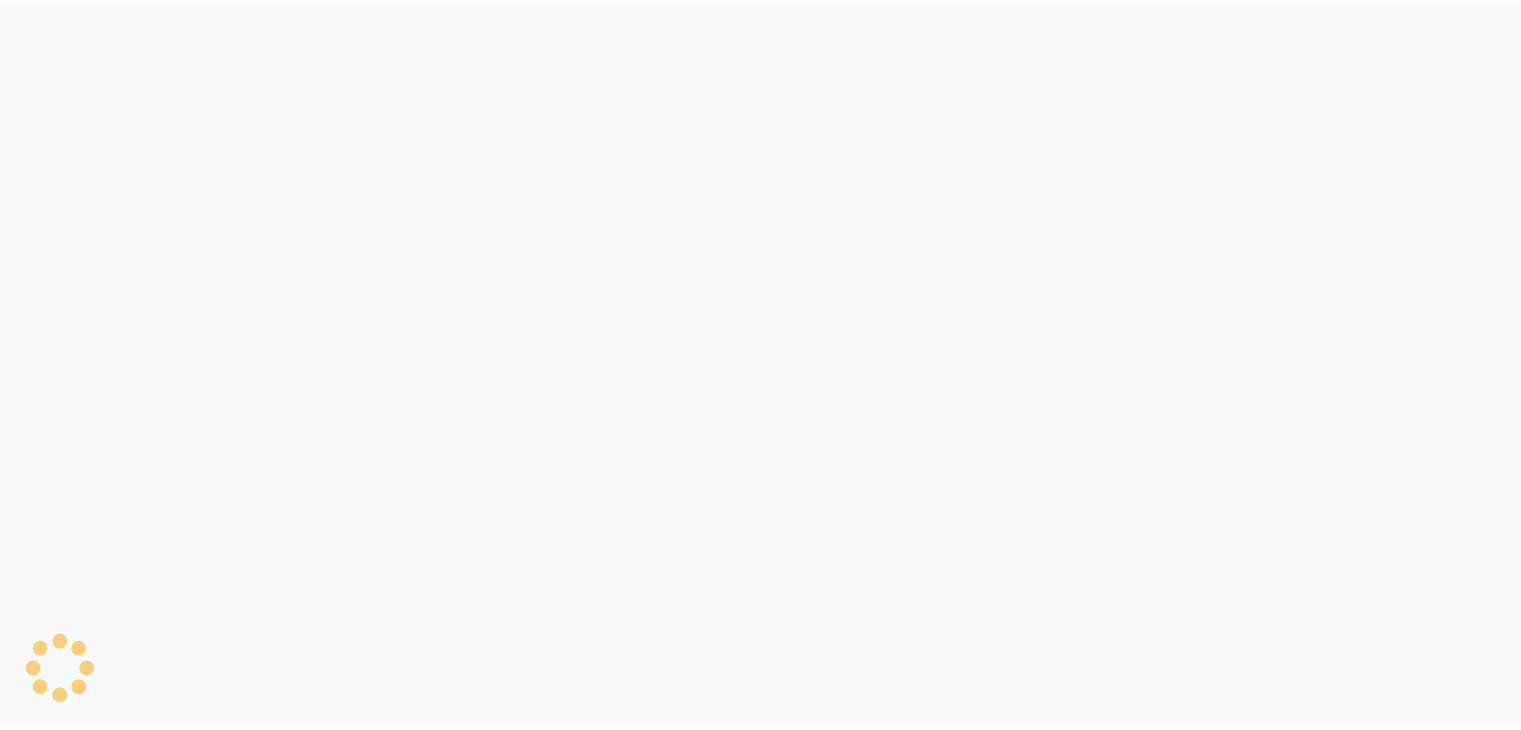 scroll, scrollTop: 0, scrollLeft: 0, axis: both 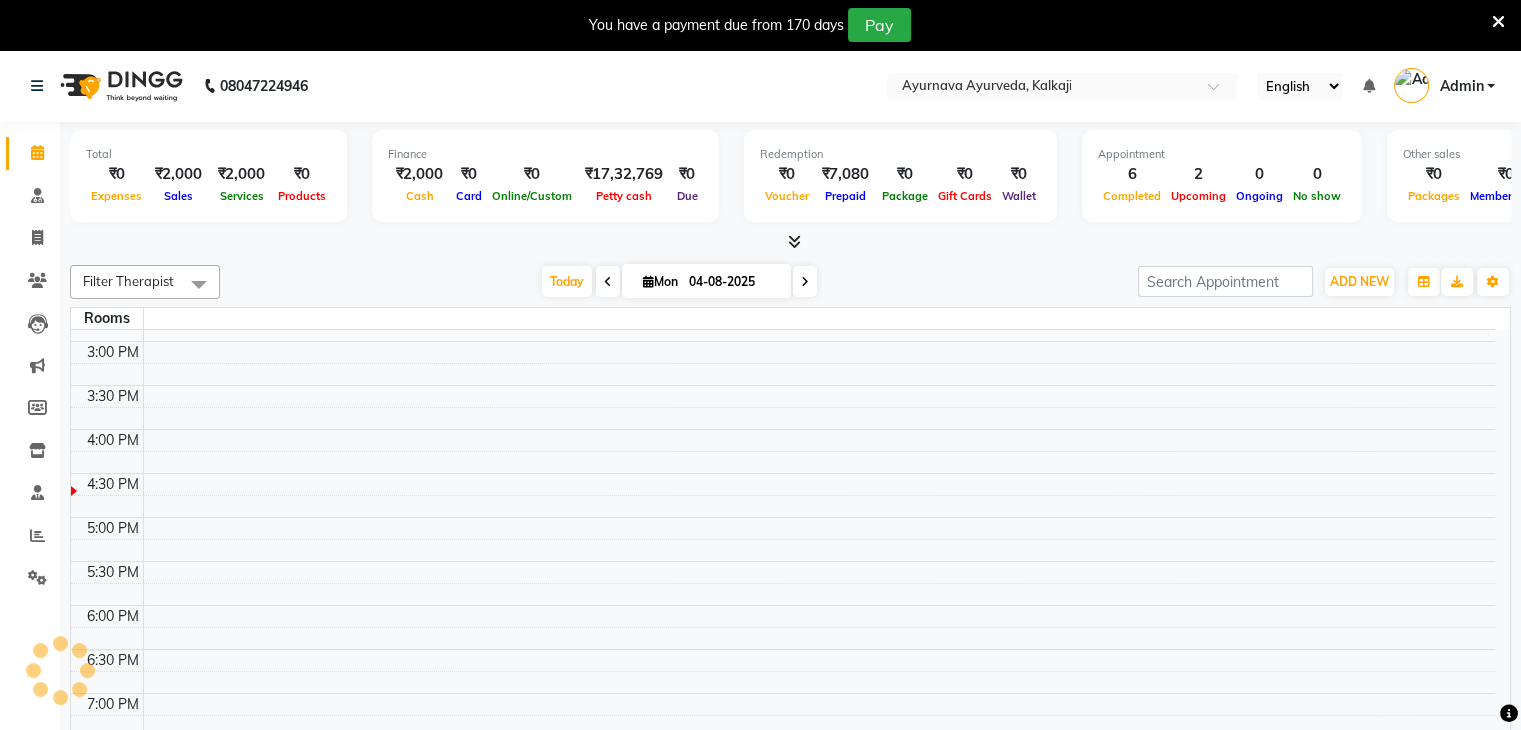 select on "en" 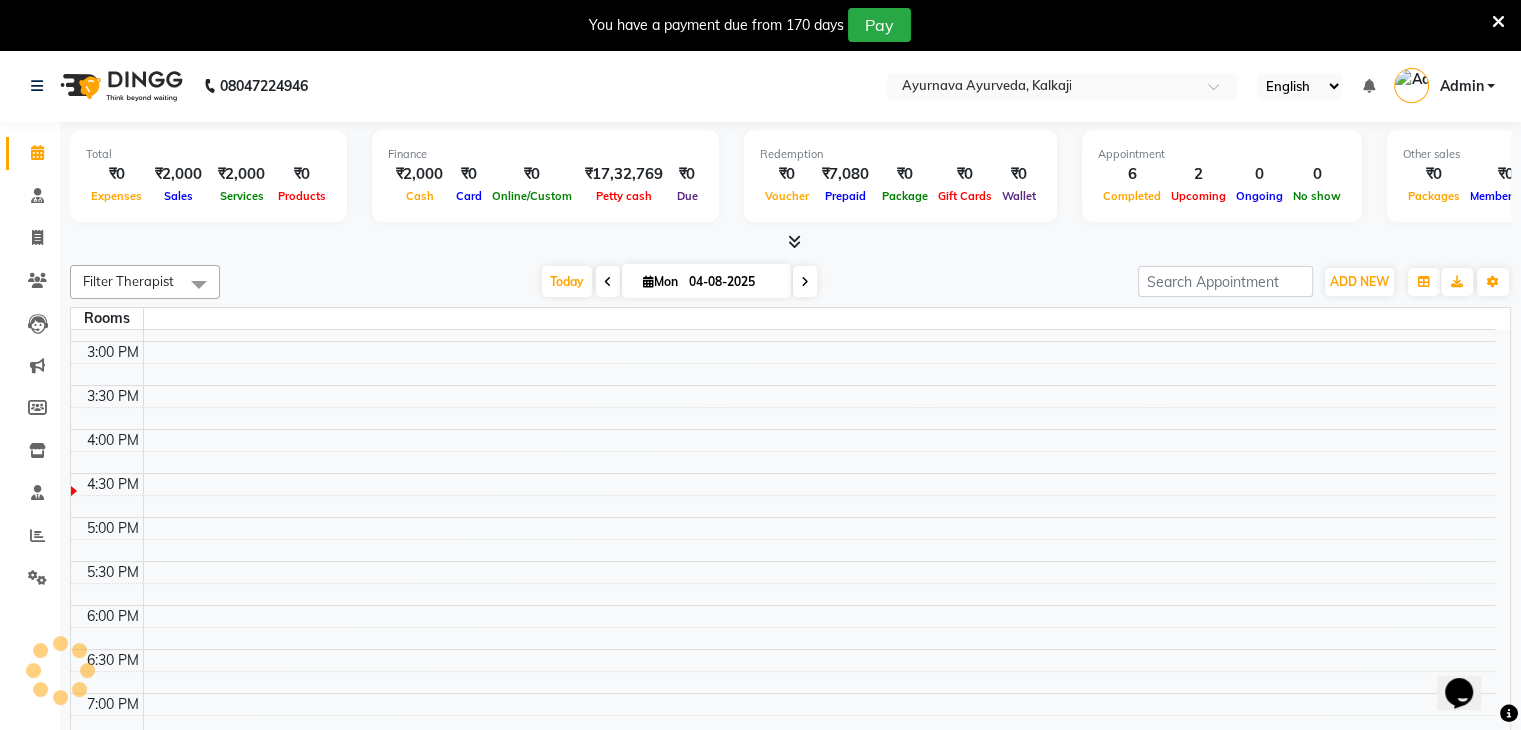 scroll, scrollTop: 0, scrollLeft: 0, axis: both 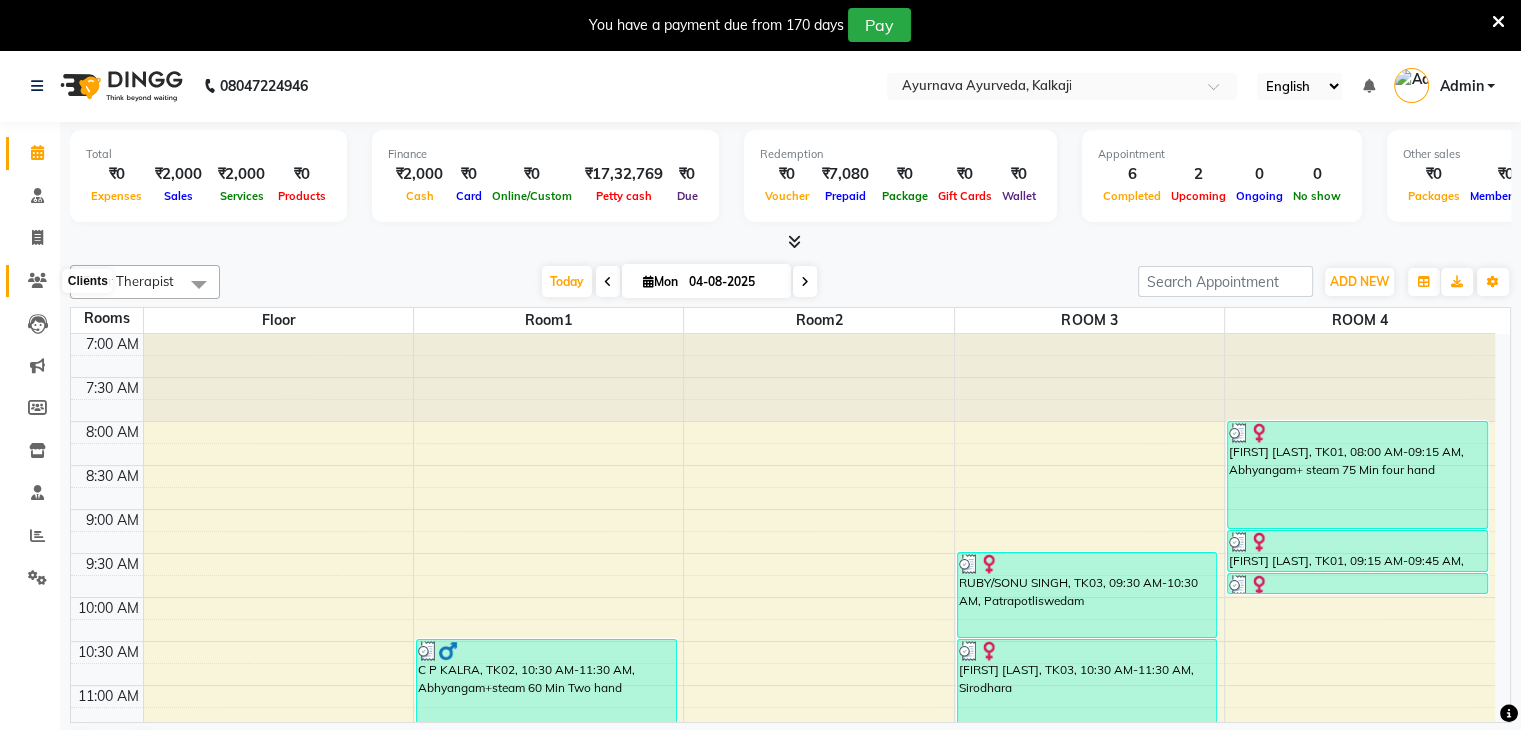 click 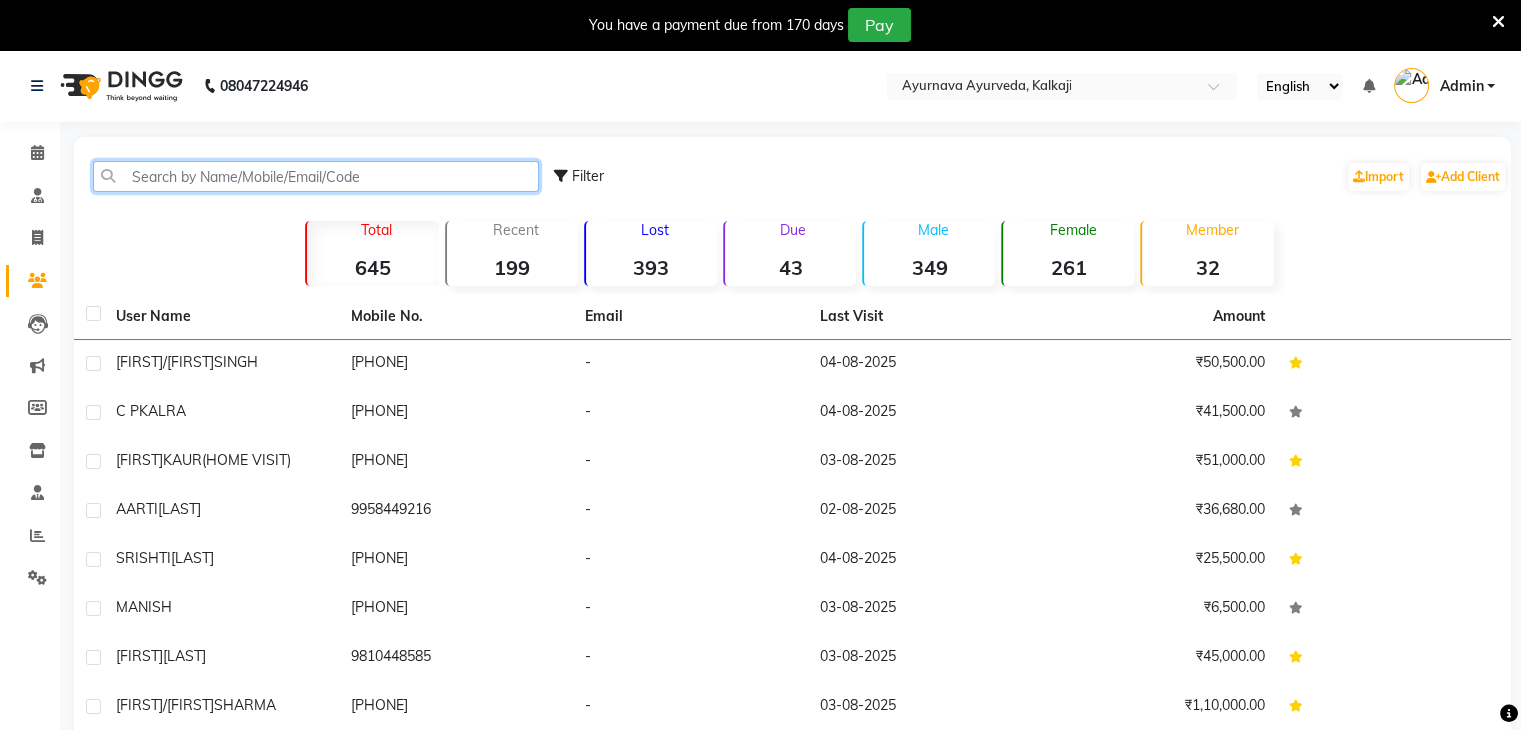 click 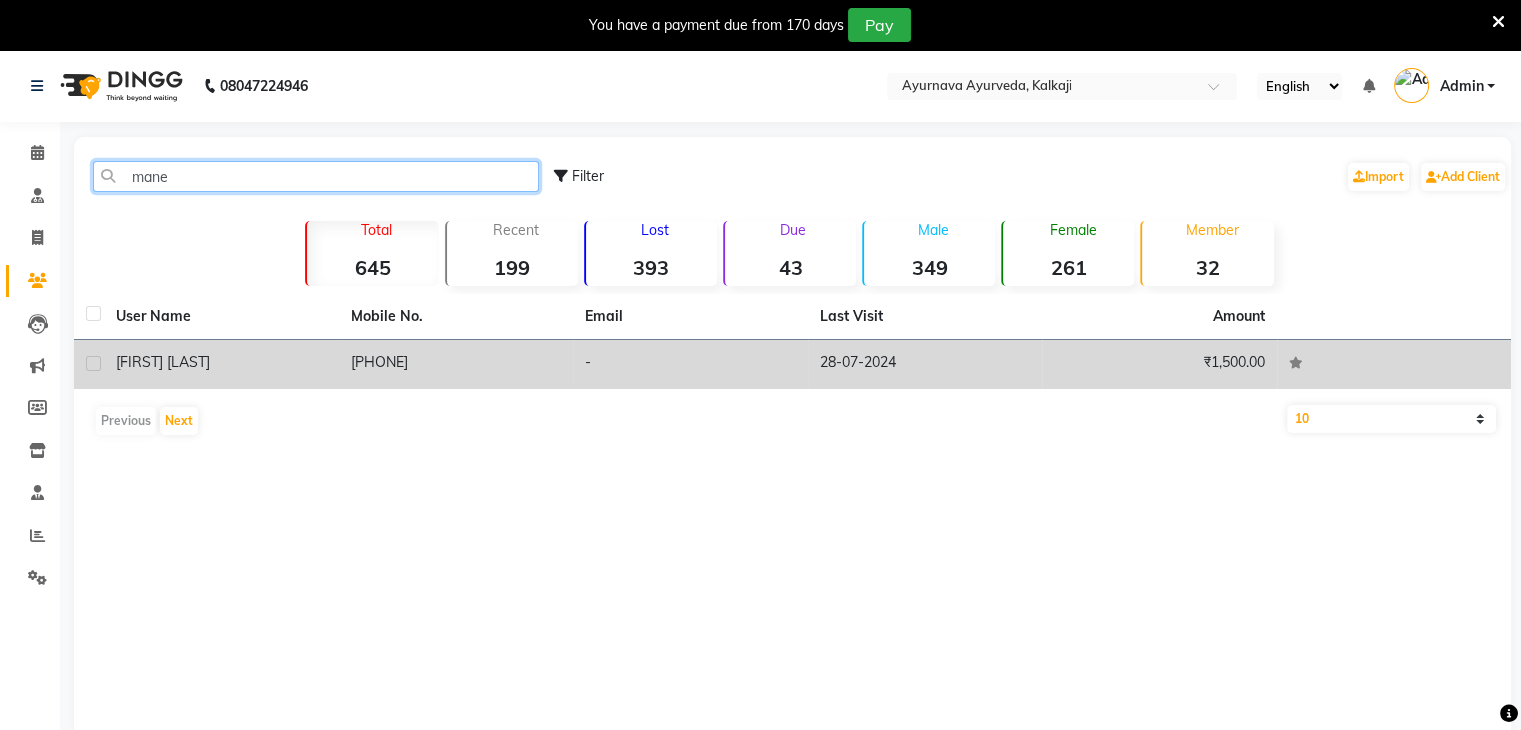 type on "mane" 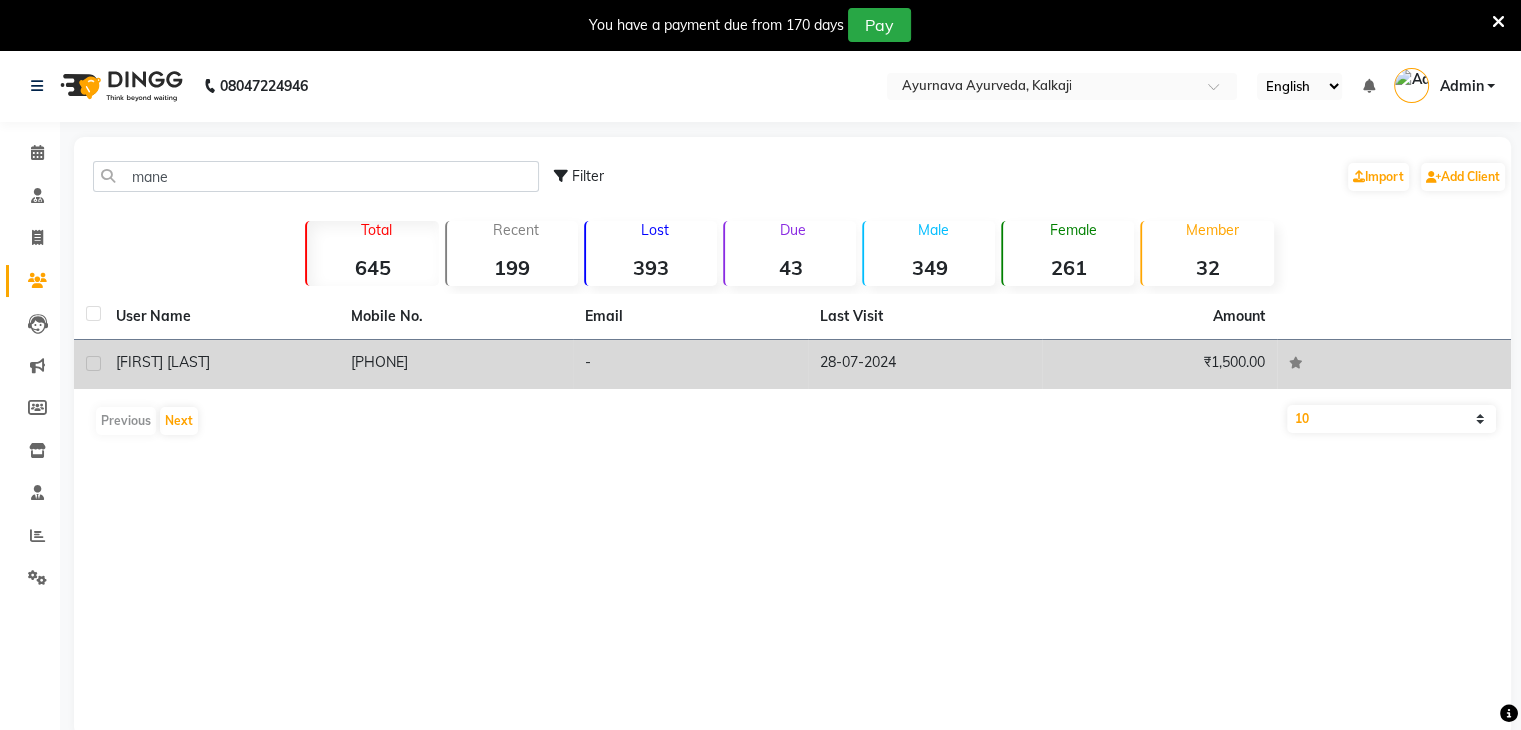 click on "9313495022" 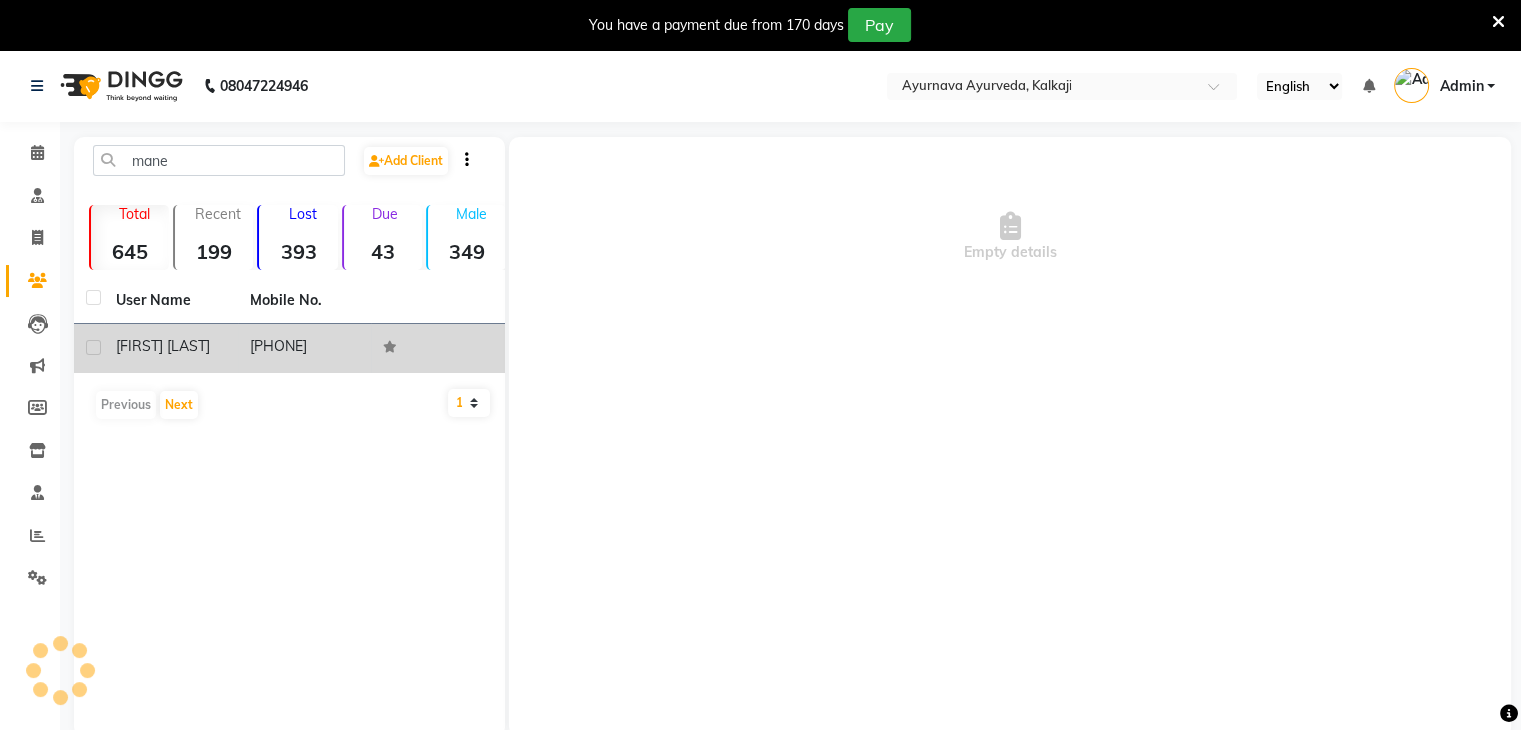 click 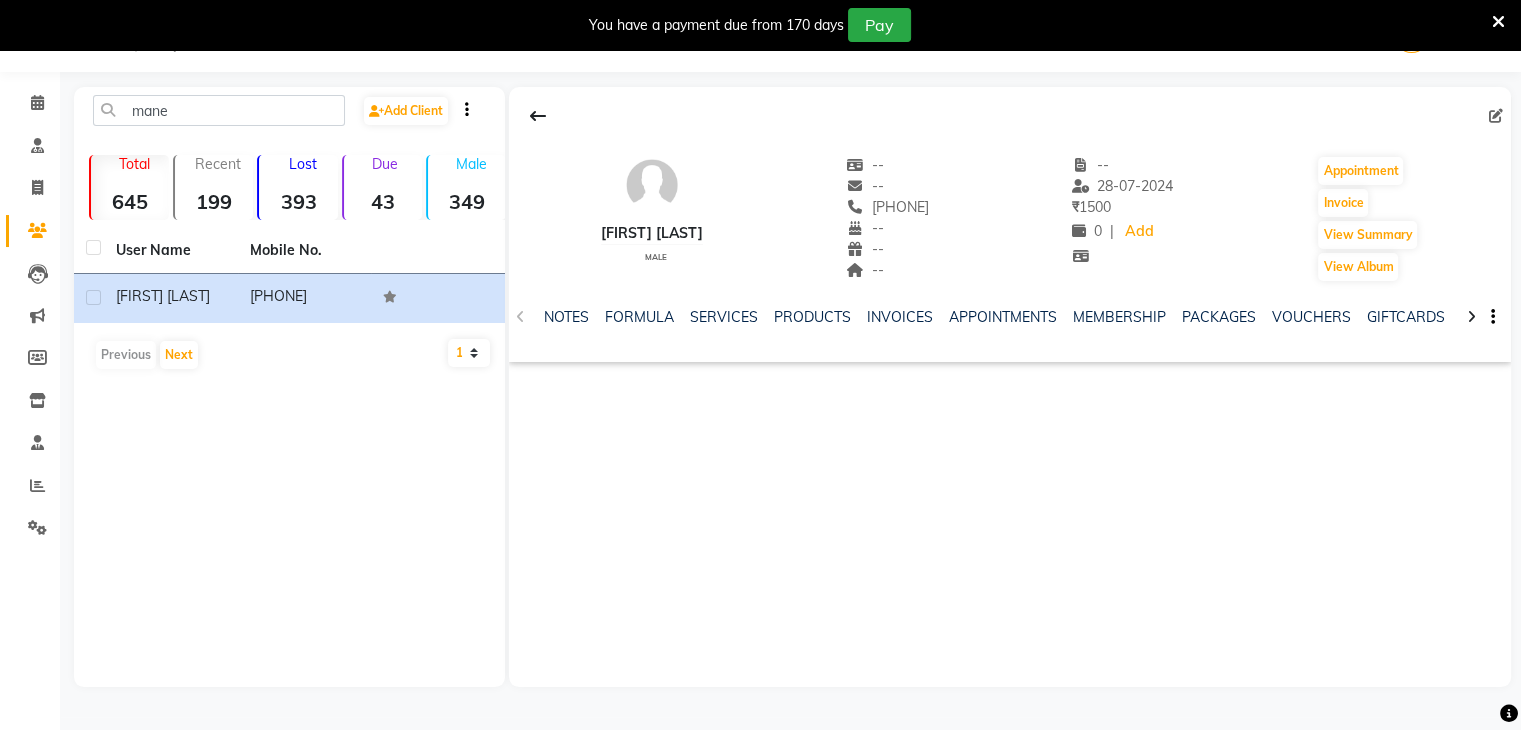 scroll, scrollTop: 0, scrollLeft: 0, axis: both 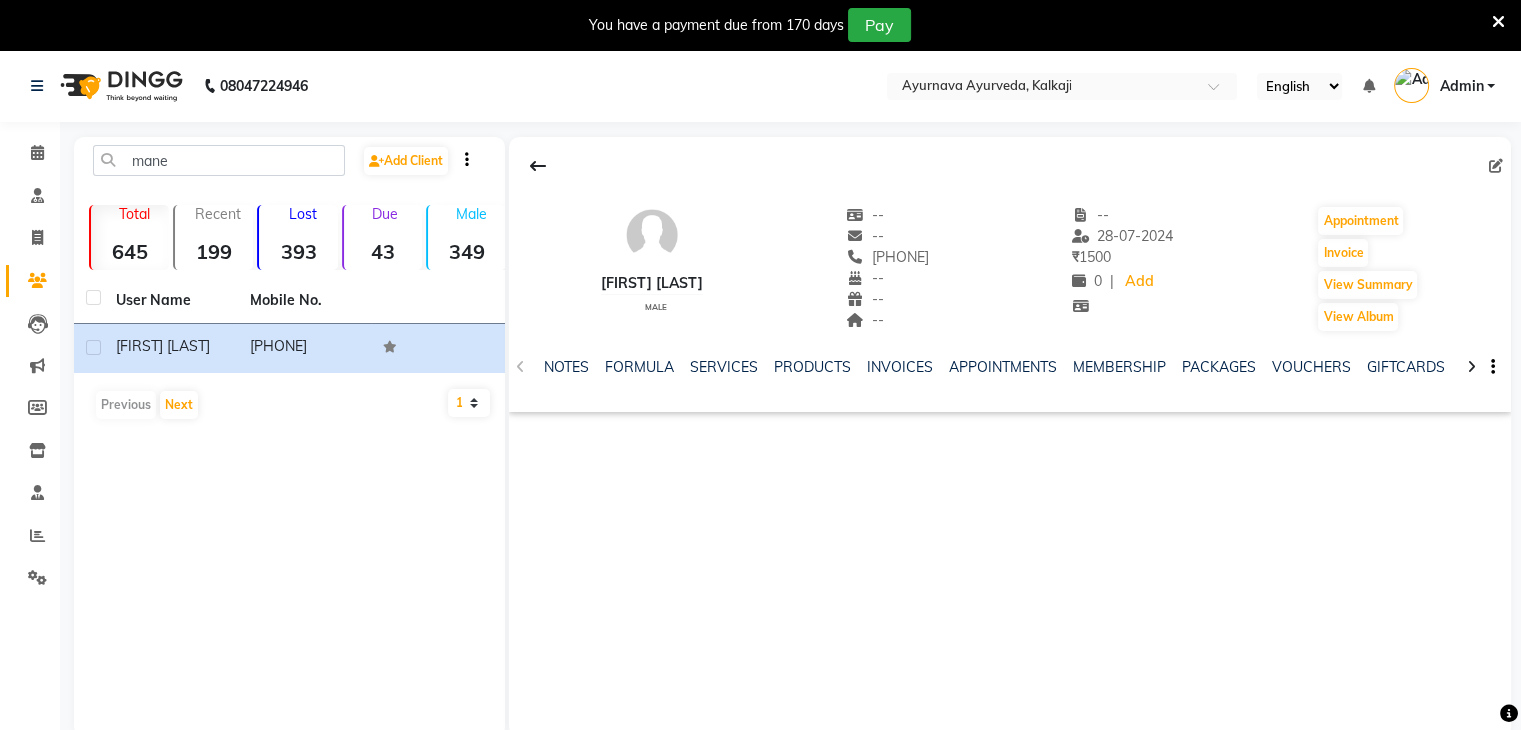 click on "You have a payment due from 170 days   Pay" at bounding box center (760, 25) 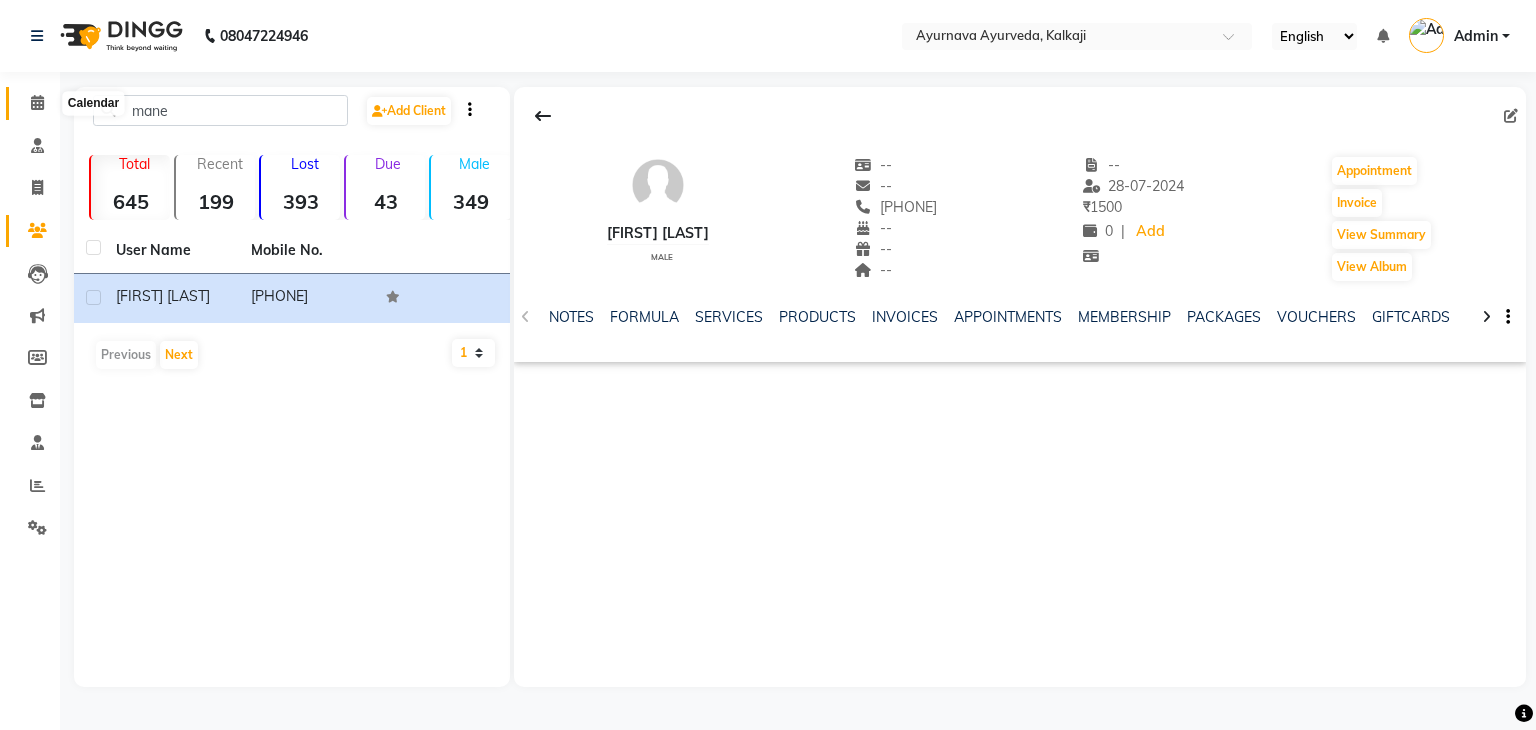 click 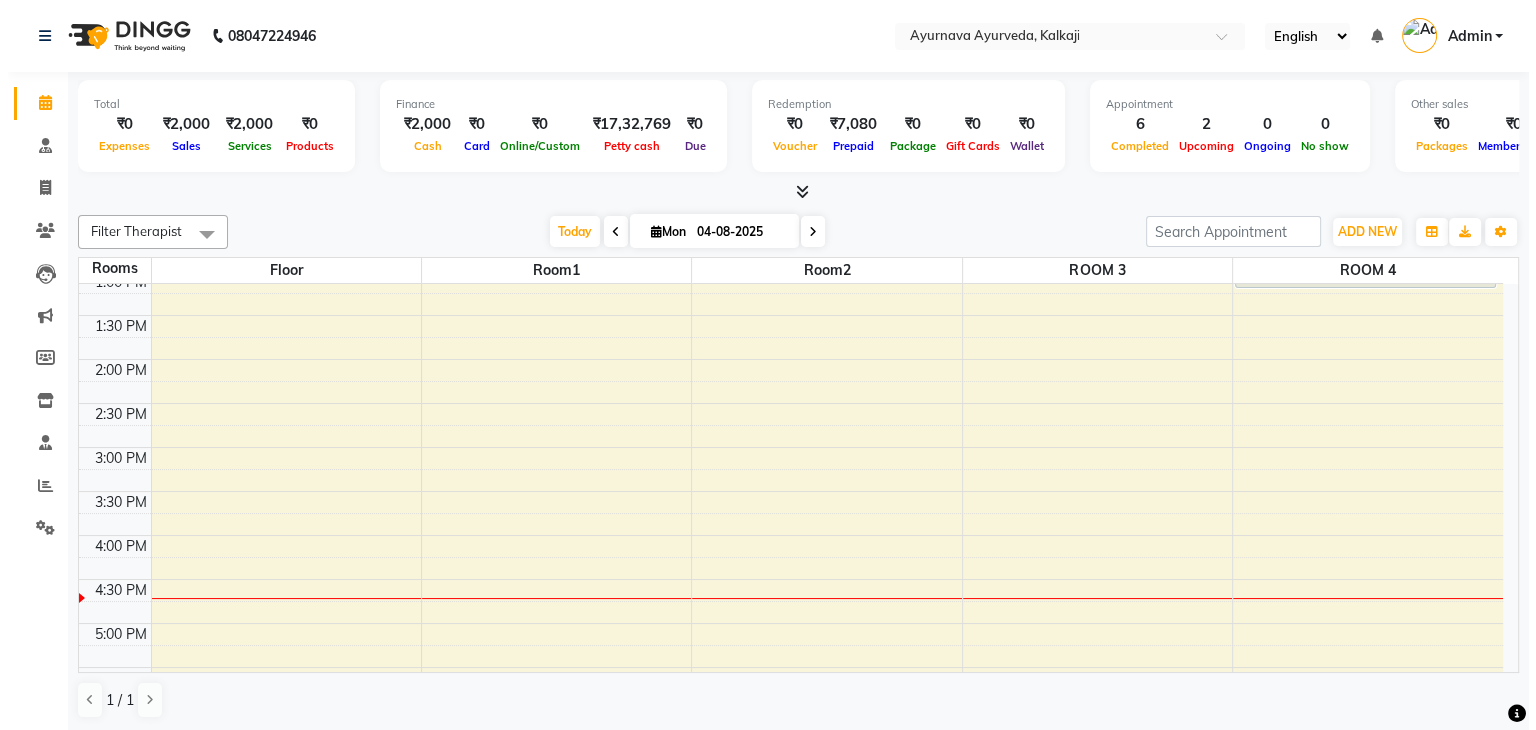 scroll, scrollTop: 831, scrollLeft: 0, axis: vertical 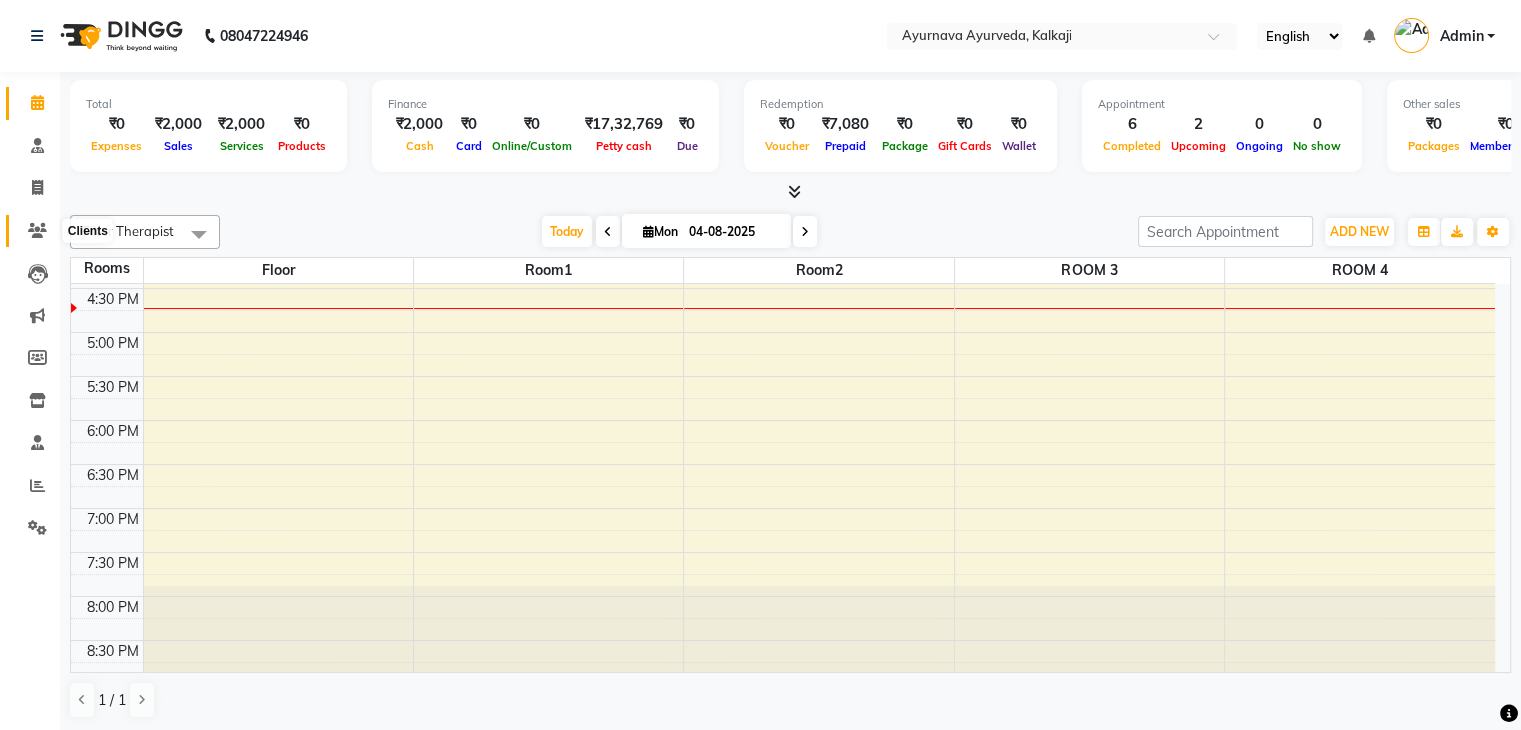 click 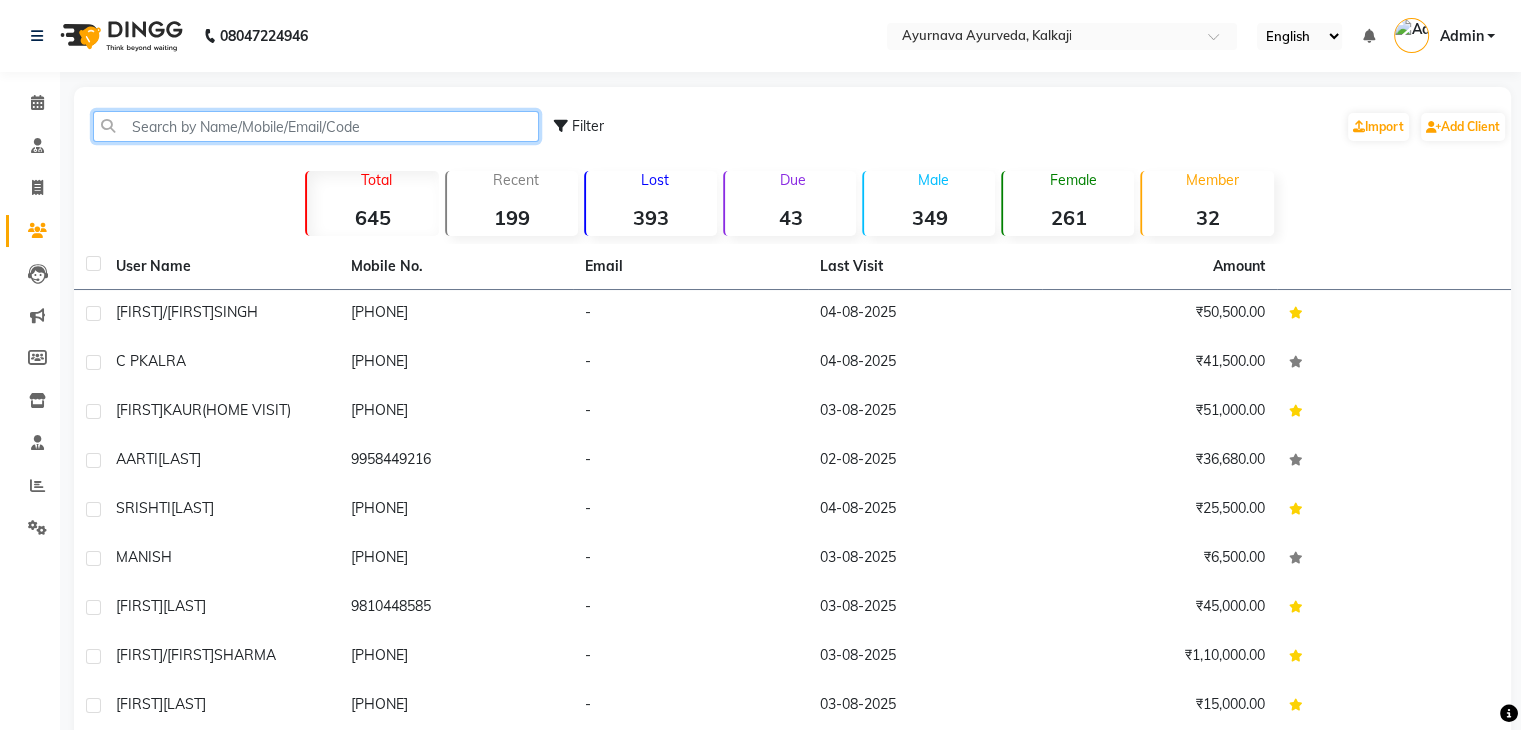 click 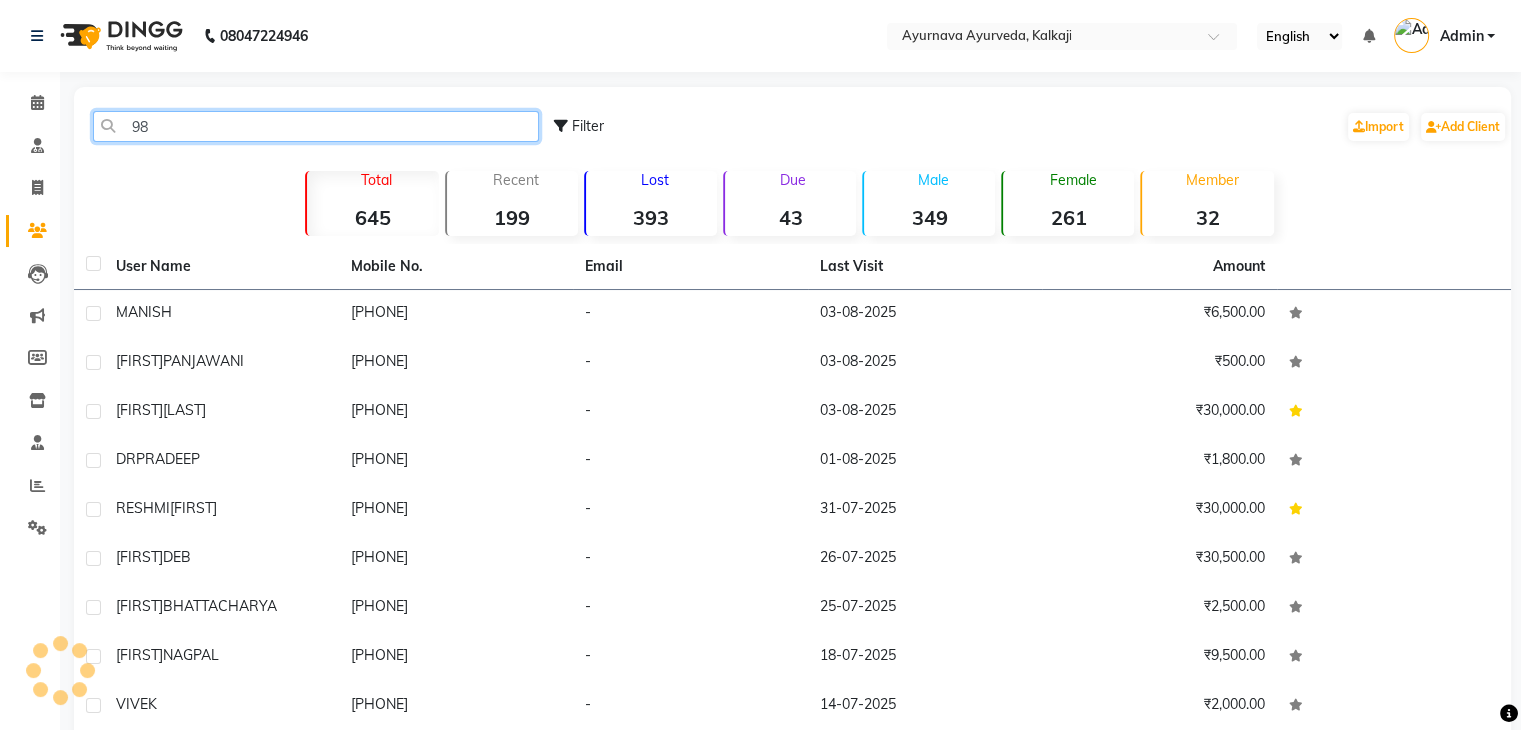 type on "9" 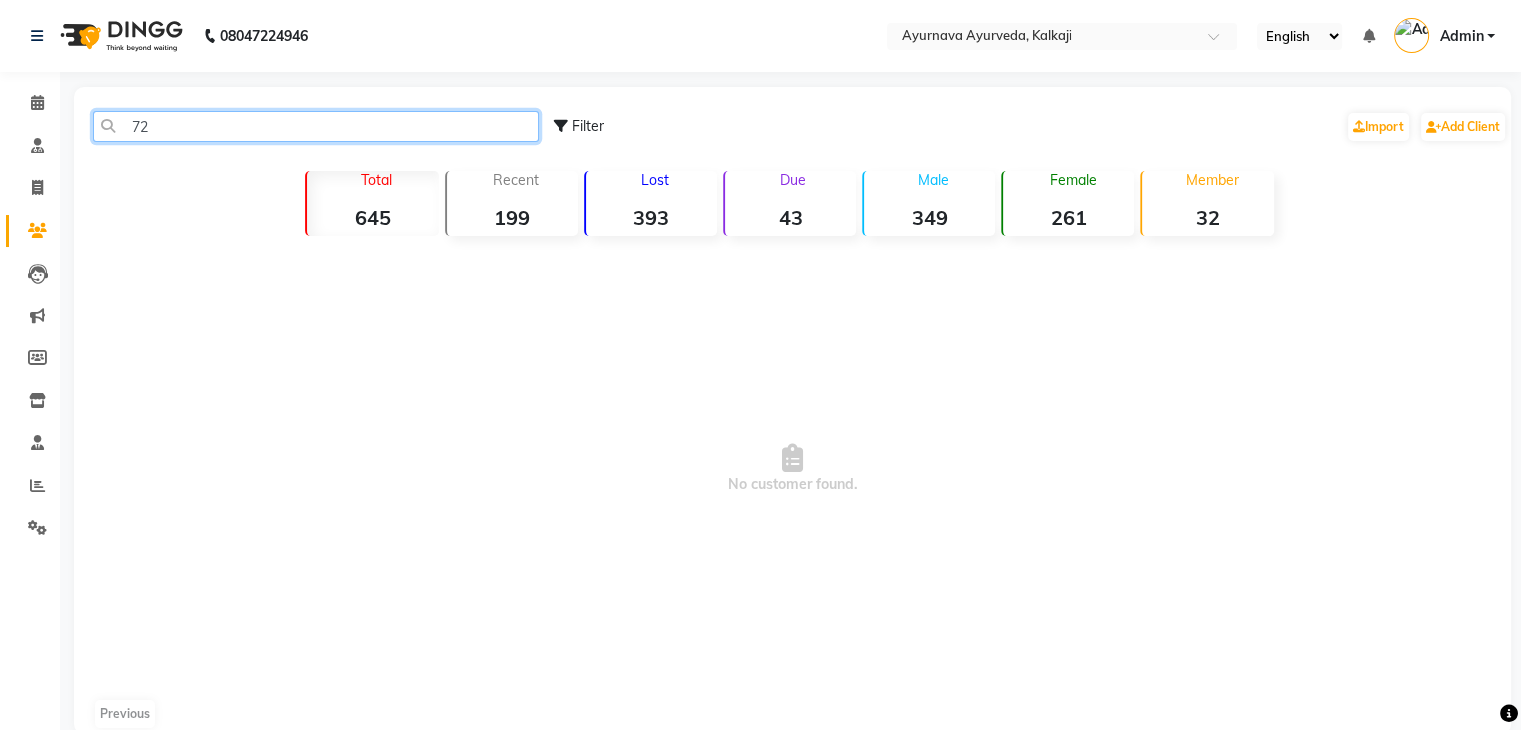 type on "7" 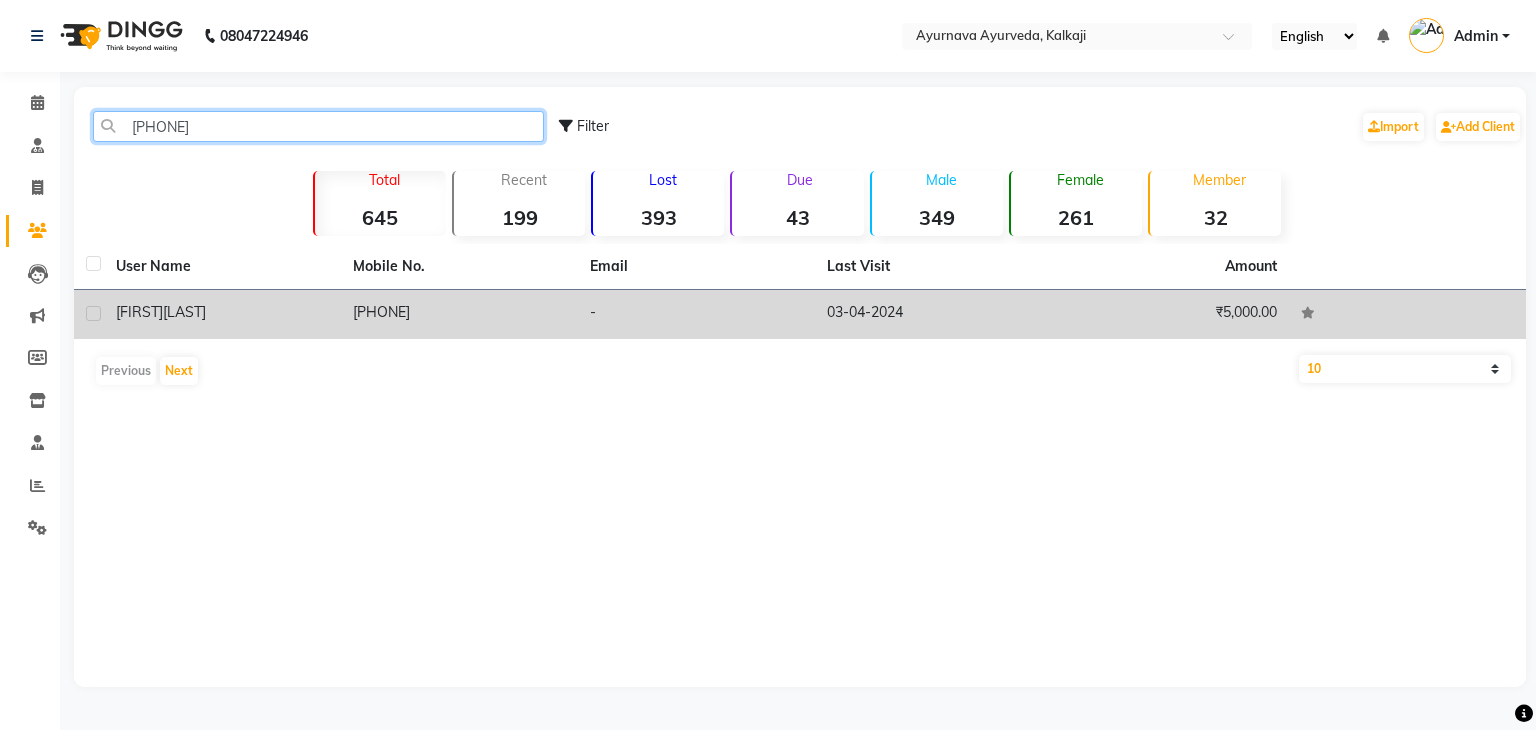 type on "9899477" 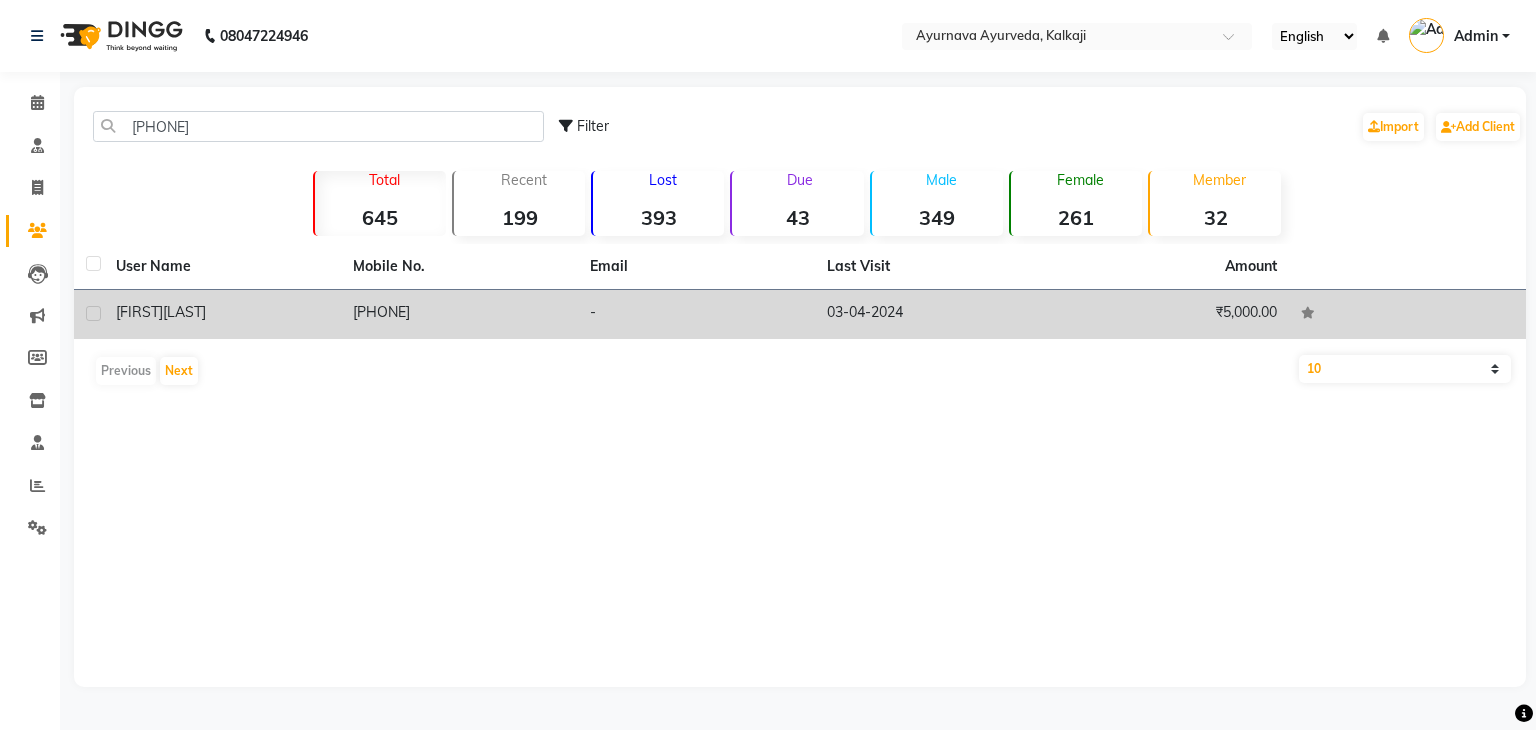 click on "manish  kumar" 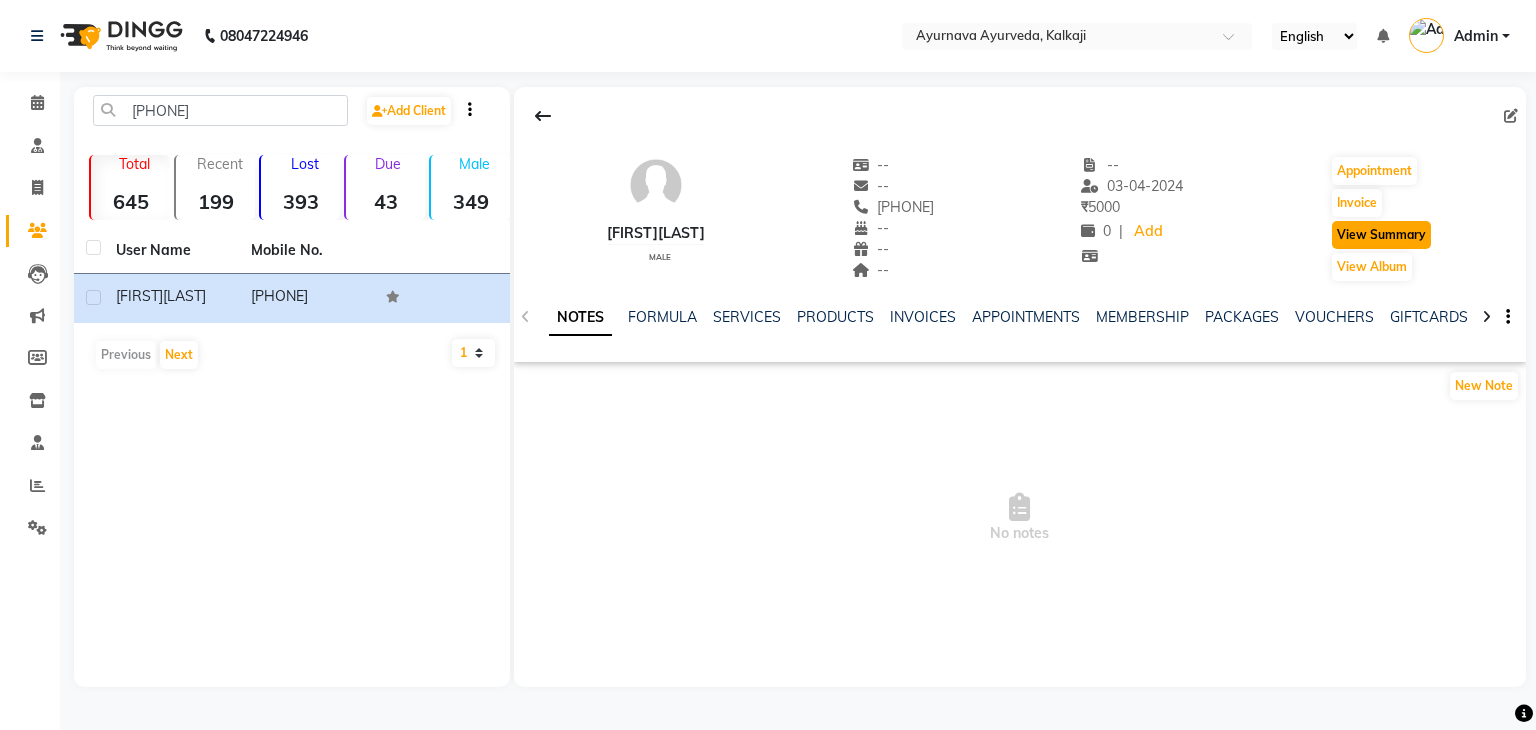 click on "View Summary" 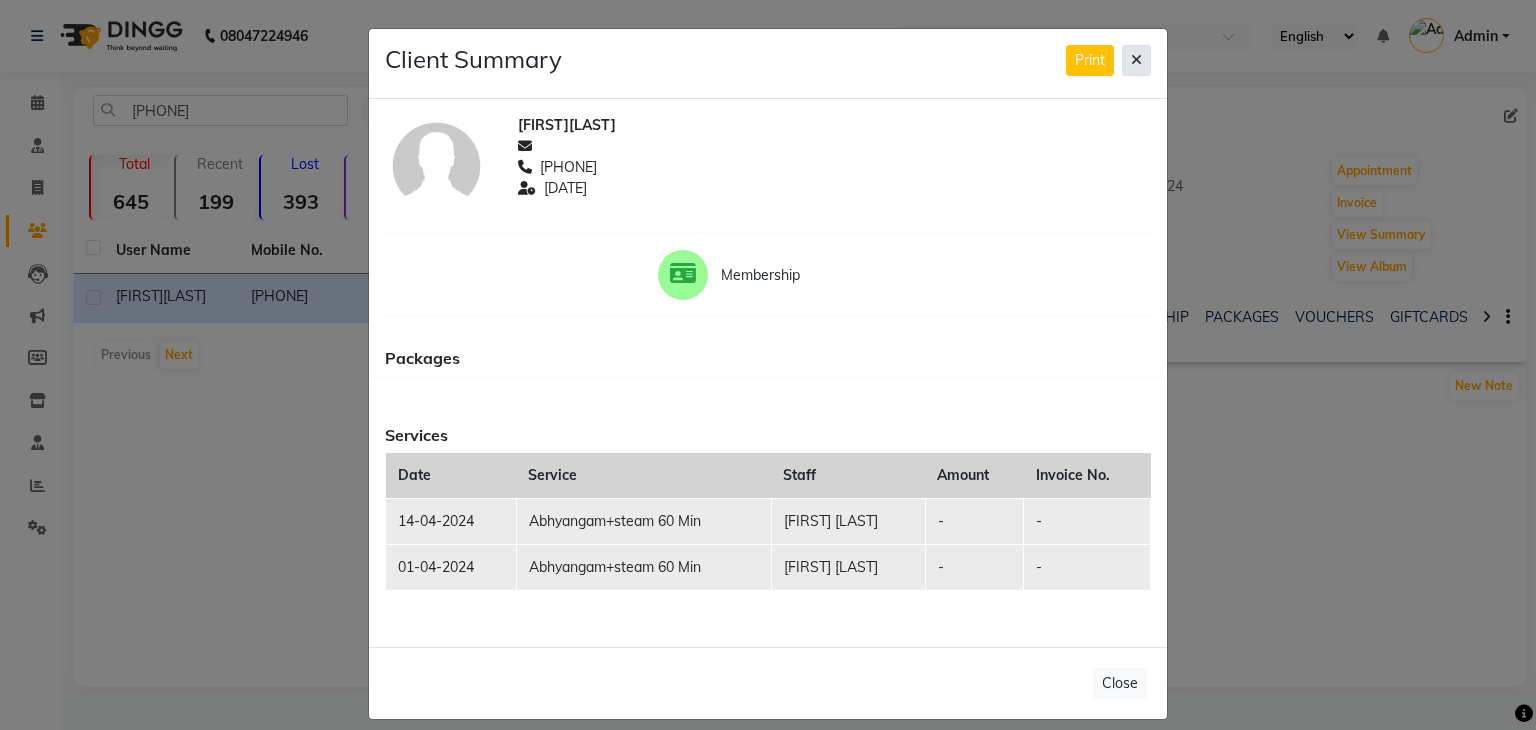 click 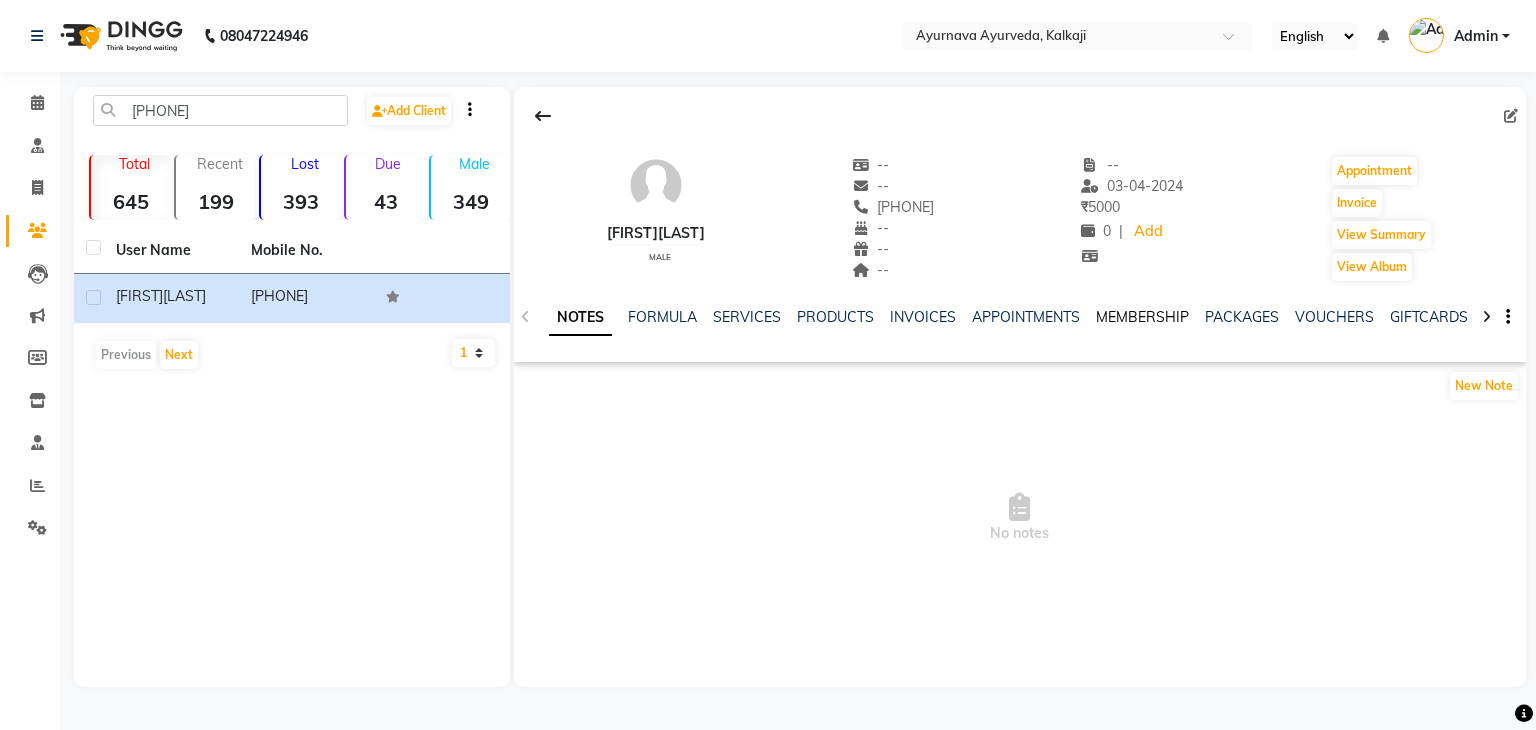 click on "MEMBERSHIP" 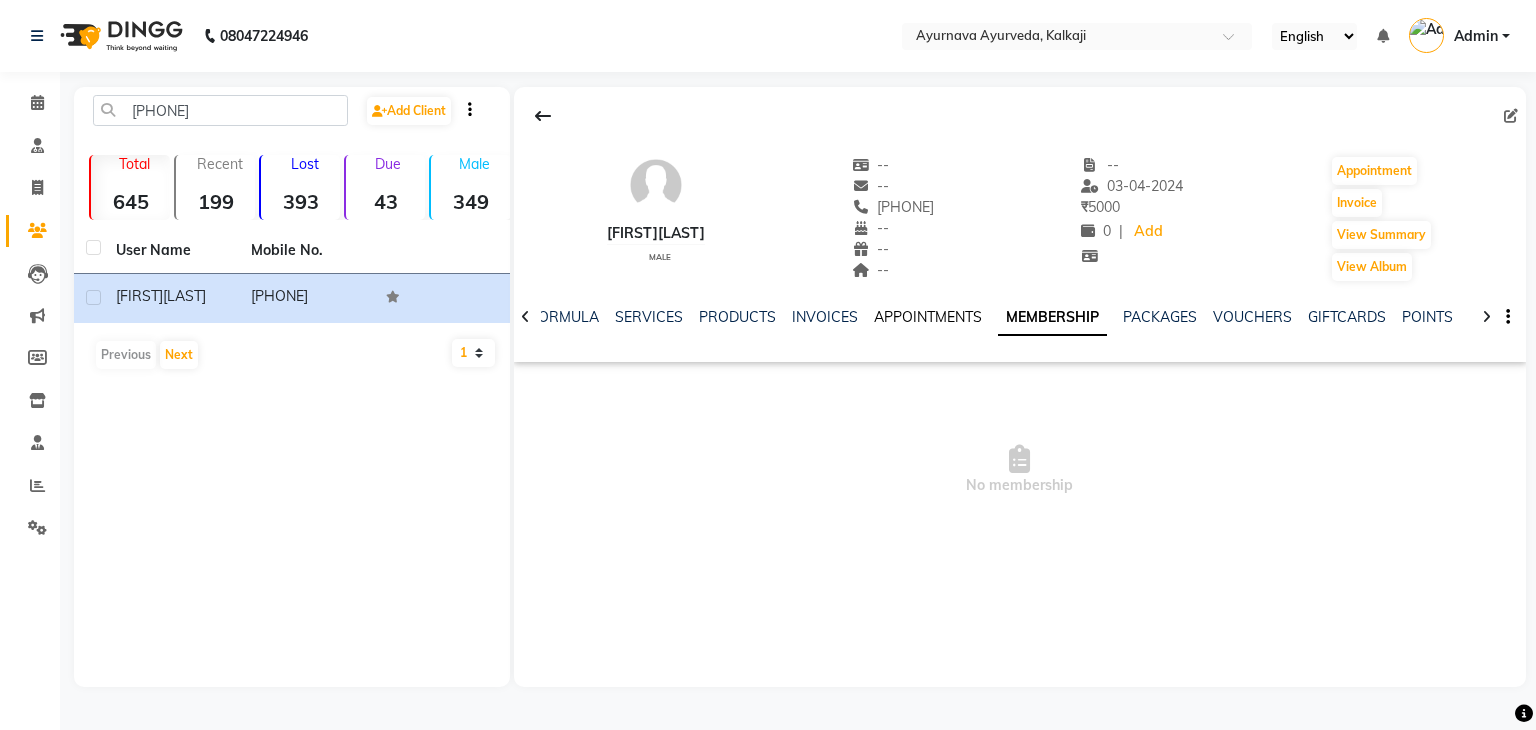 click on "APPOINTMENTS" 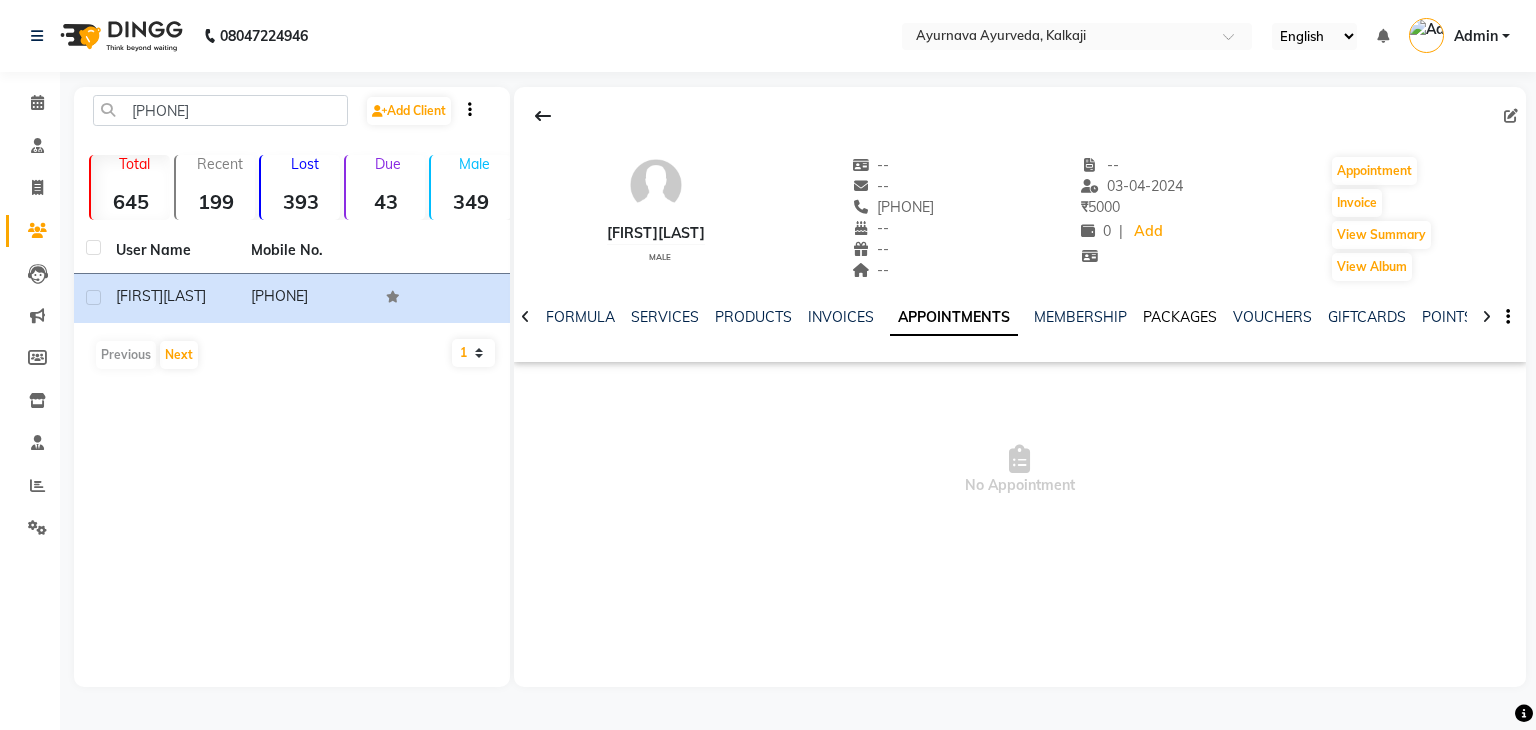 click on "PACKAGES" 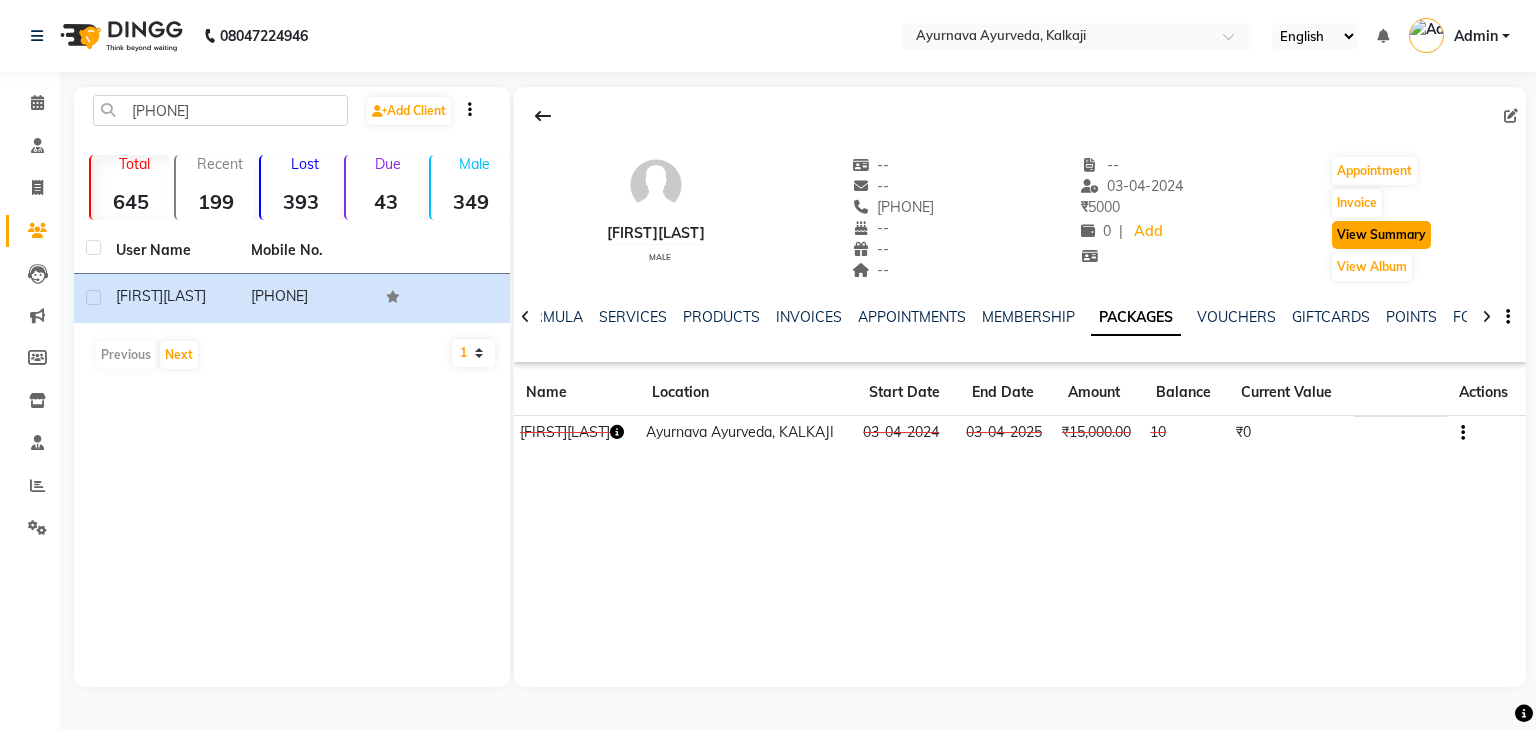 click on "View Summary" 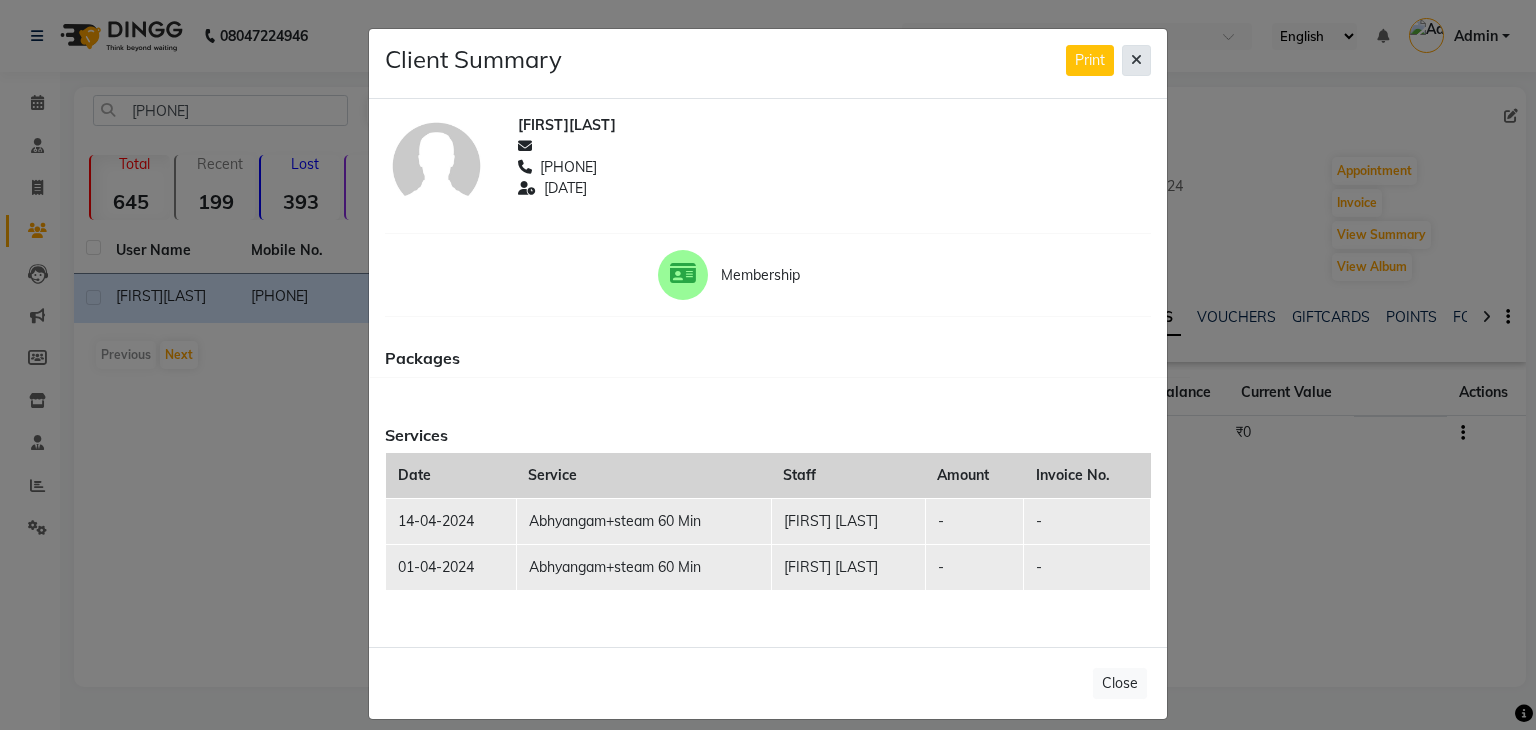 click 